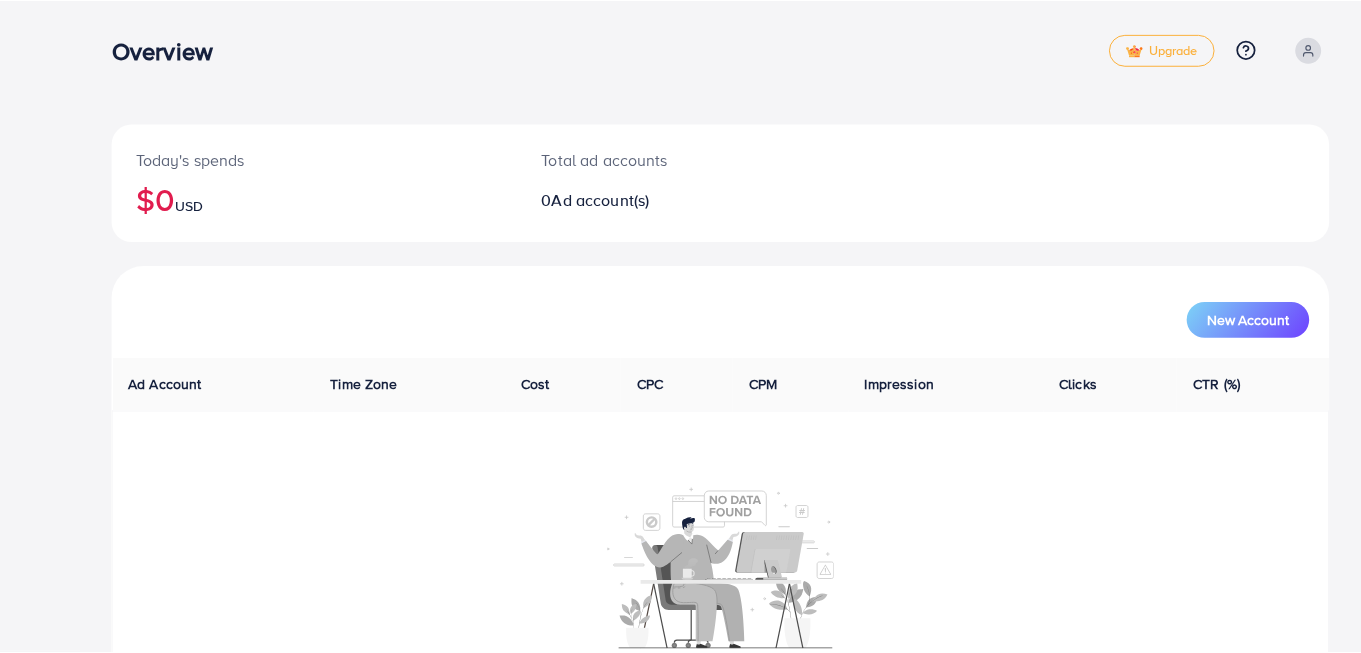scroll, scrollTop: 0, scrollLeft: 0, axis: both 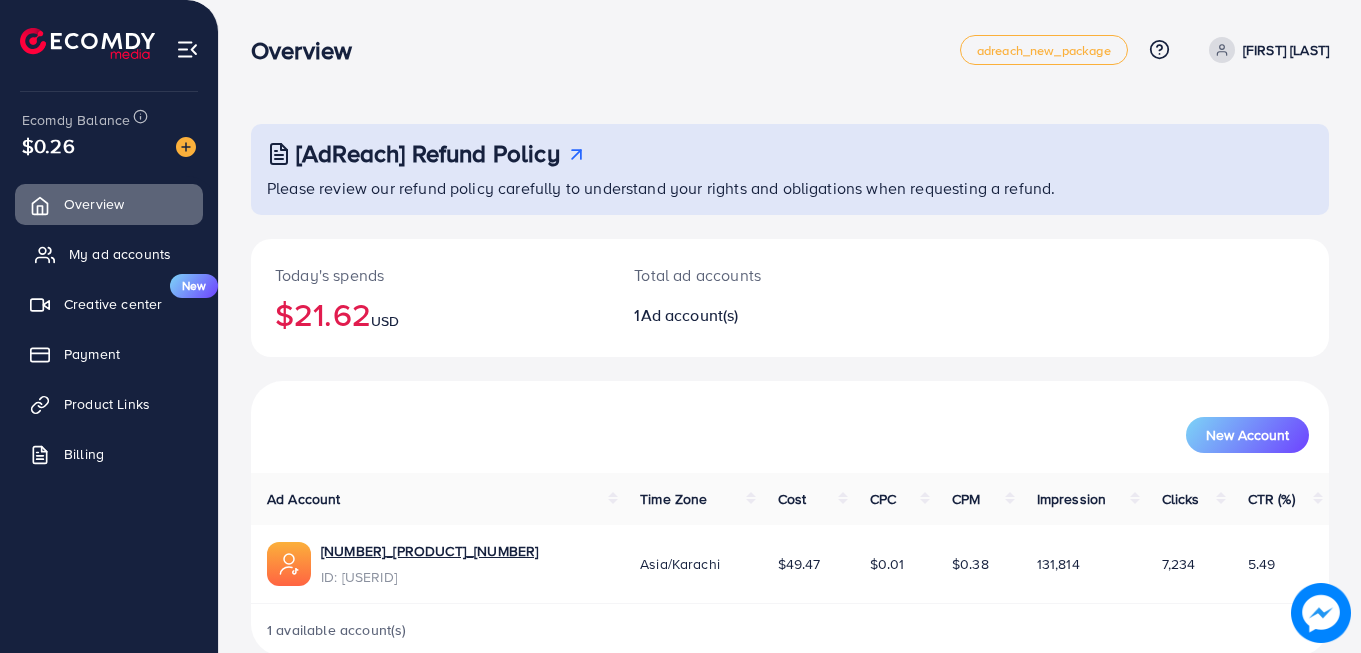 click on "My ad accounts" at bounding box center [109, 254] 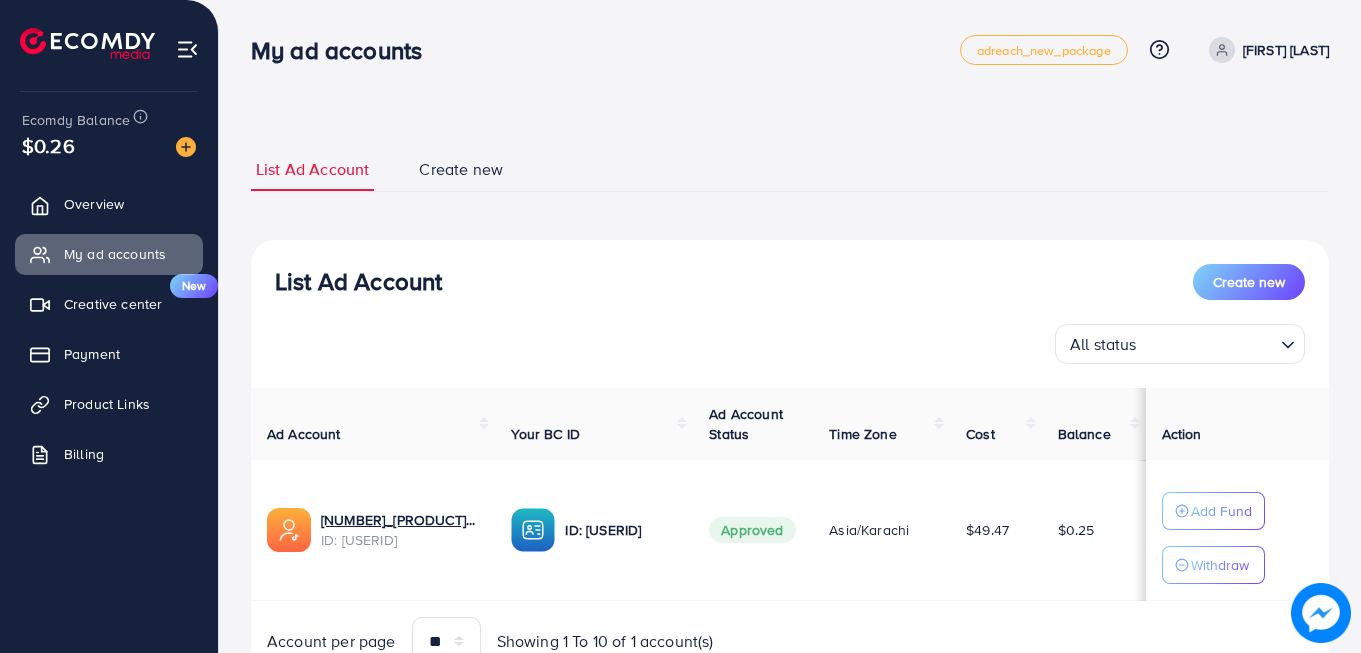 scroll, scrollTop: 92, scrollLeft: 0, axis: vertical 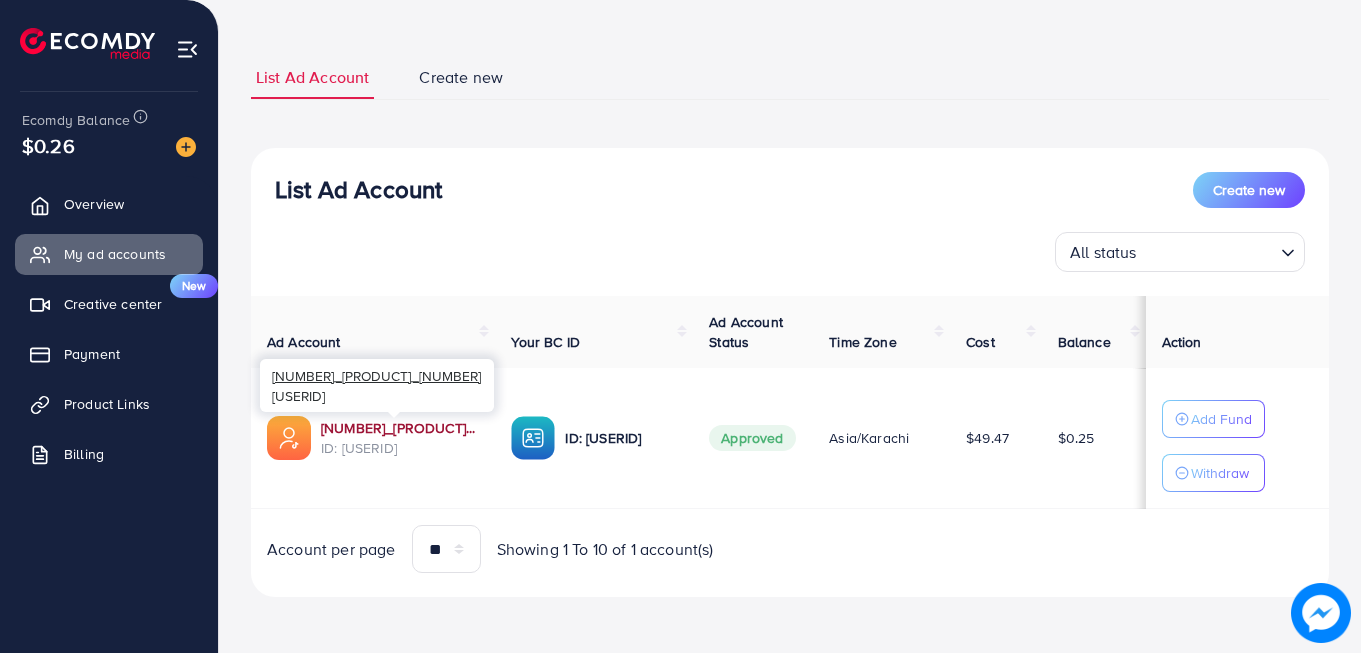 click on "1029837_Trendy Case_1753953029870" at bounding box center (400, 428) 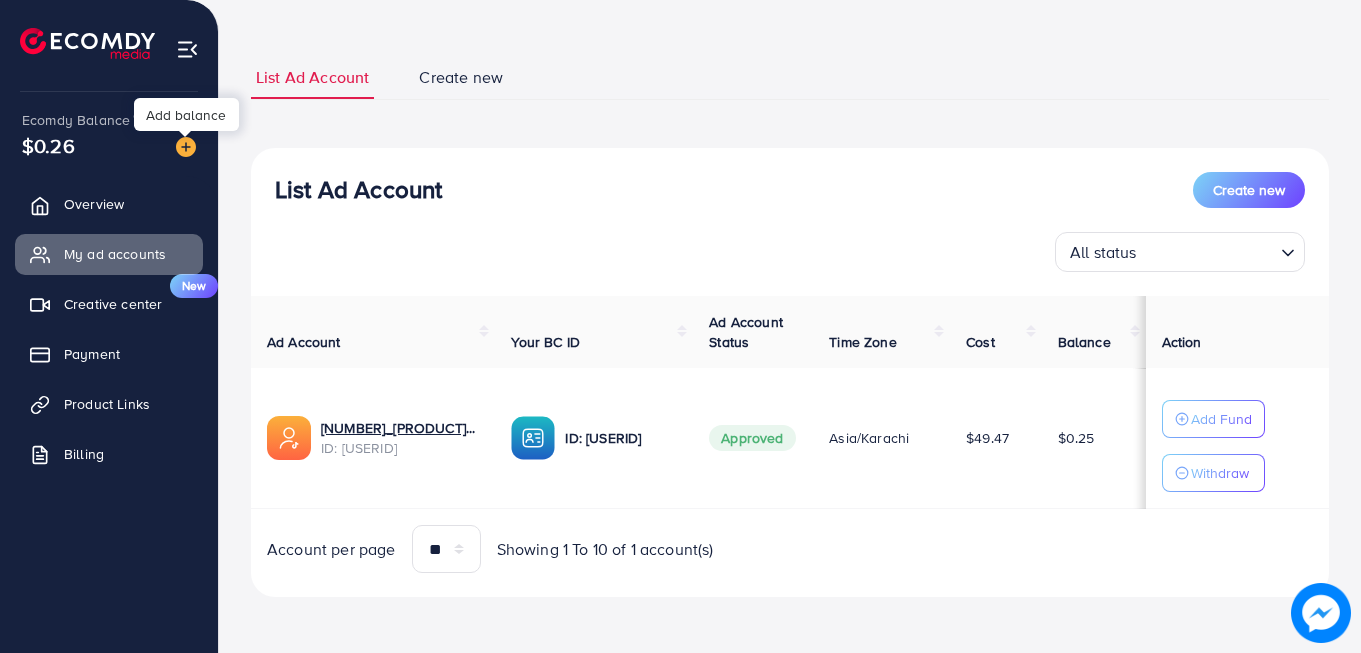 click at bounding box center (186, 147) 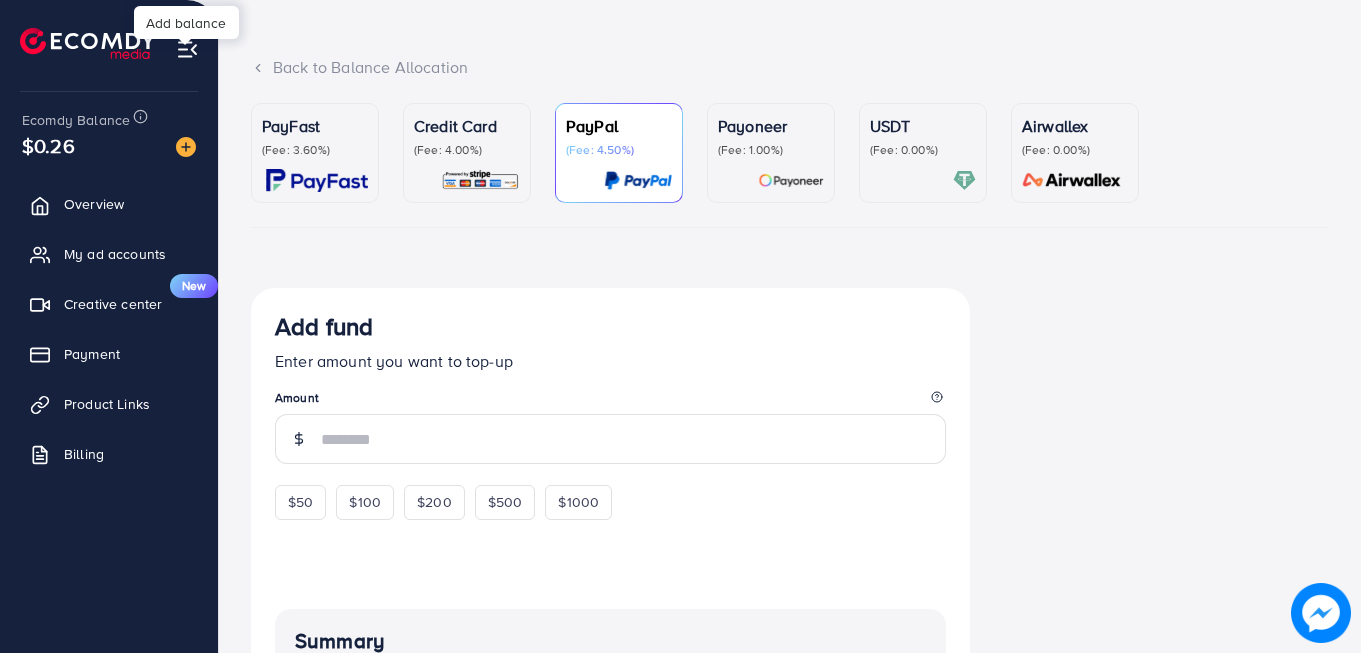 scroll, scrollTop: 0, scrollLeft: 0, axis: both 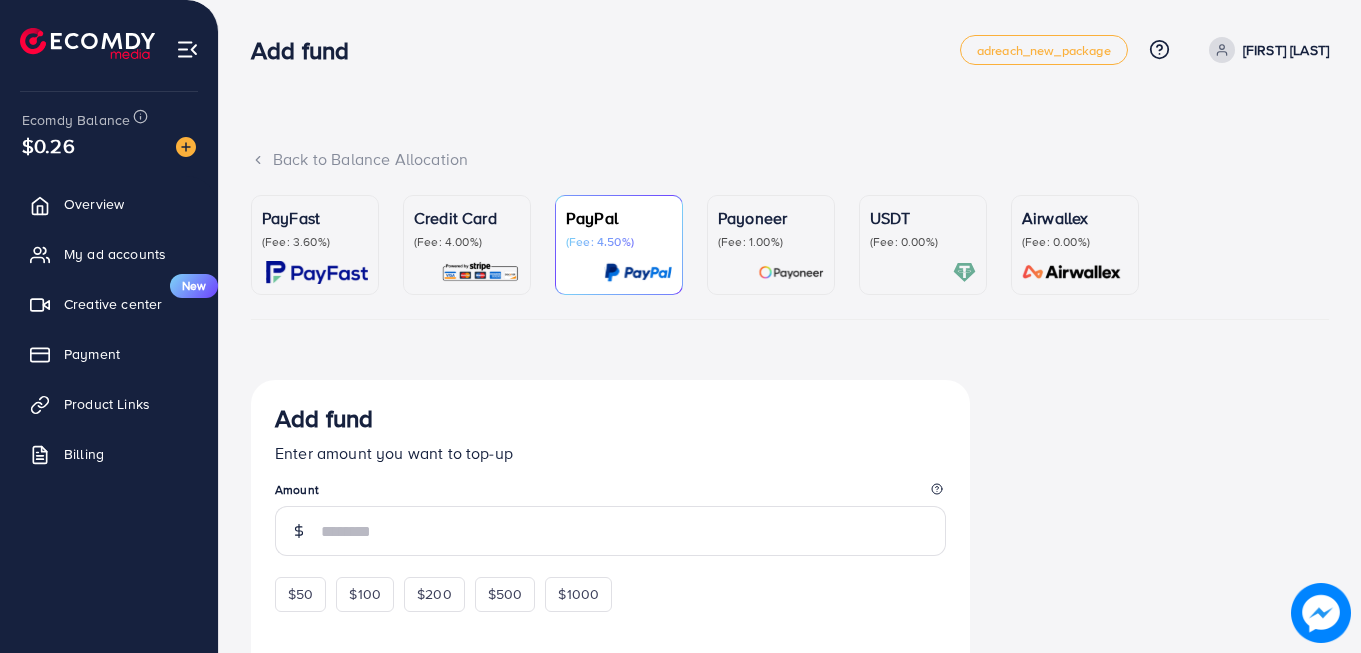 click at bounding box center [923, 272] 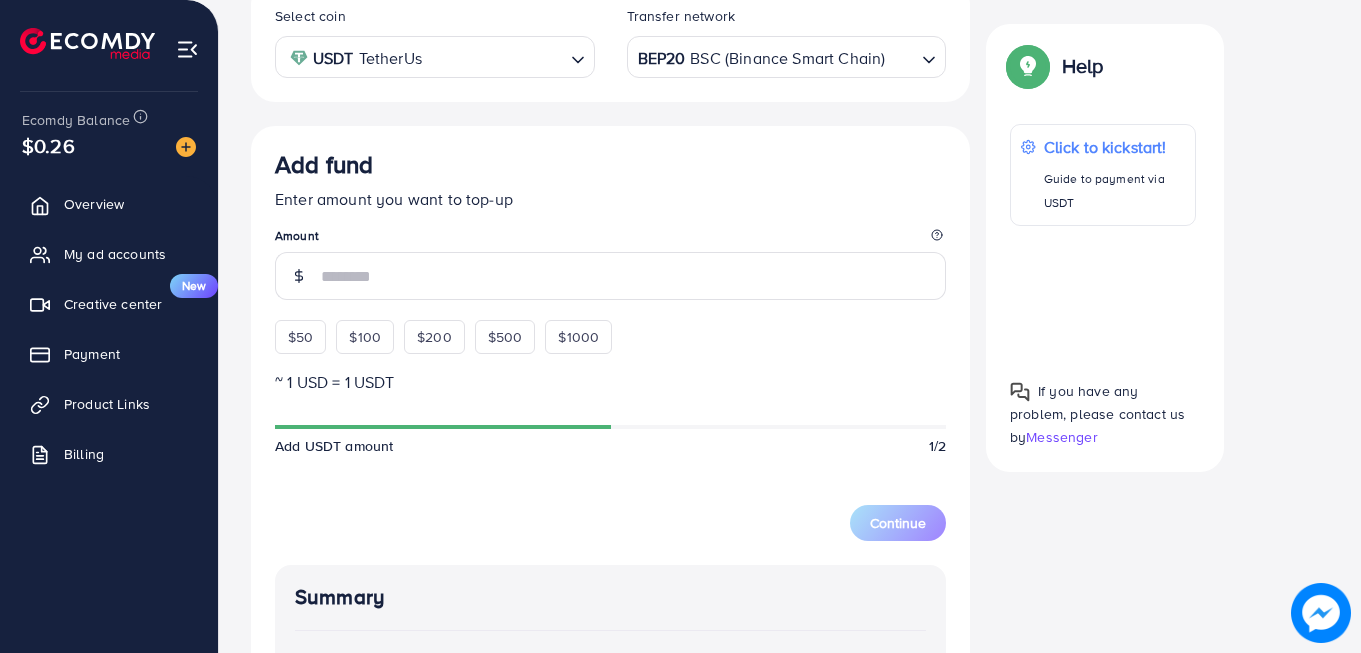 scroll, scrollTop: 300, scrollLeft: 0, axis: vertical 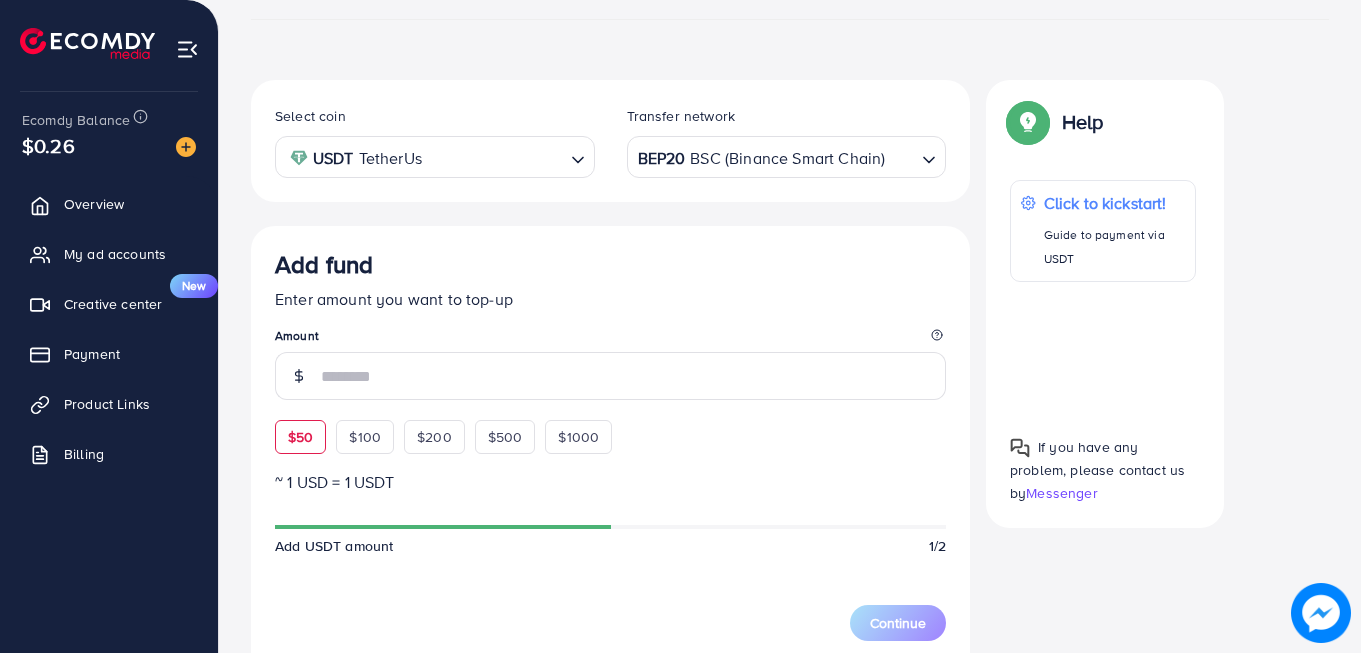 click on "$50" at bounding box center (300, 437) 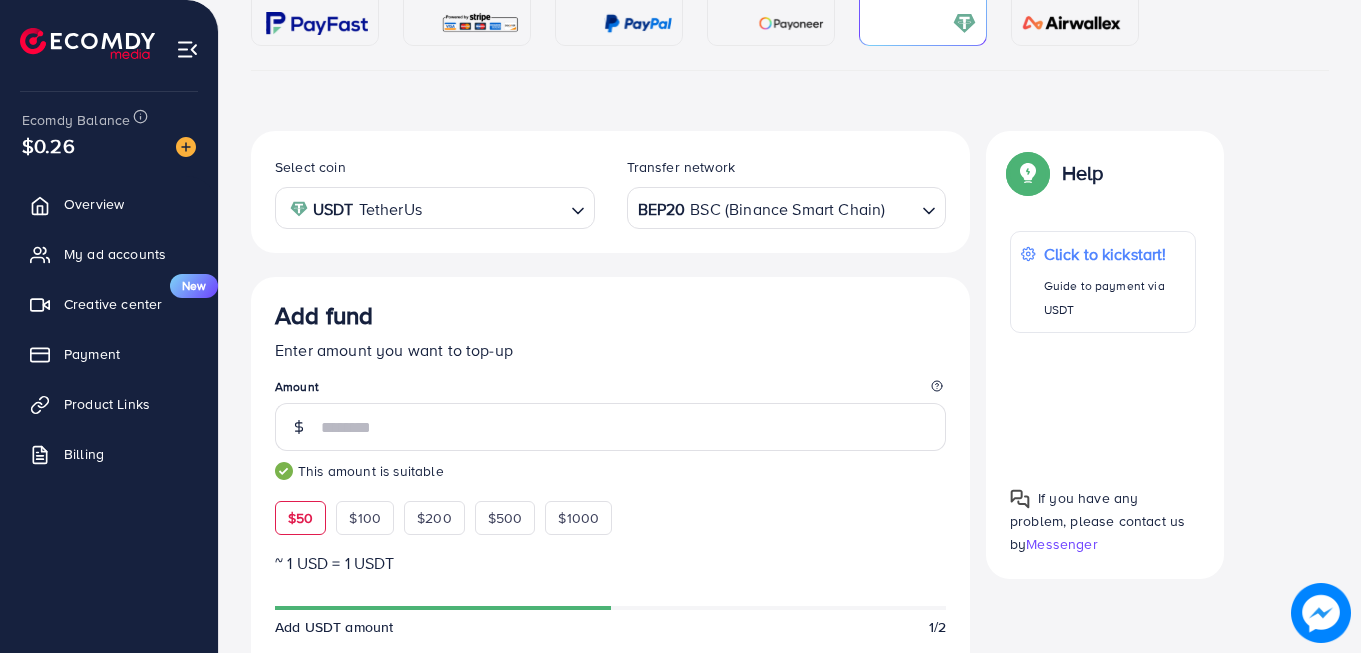 scroll, scrollTop: 236, scrollLeft: 0, axis: vertical 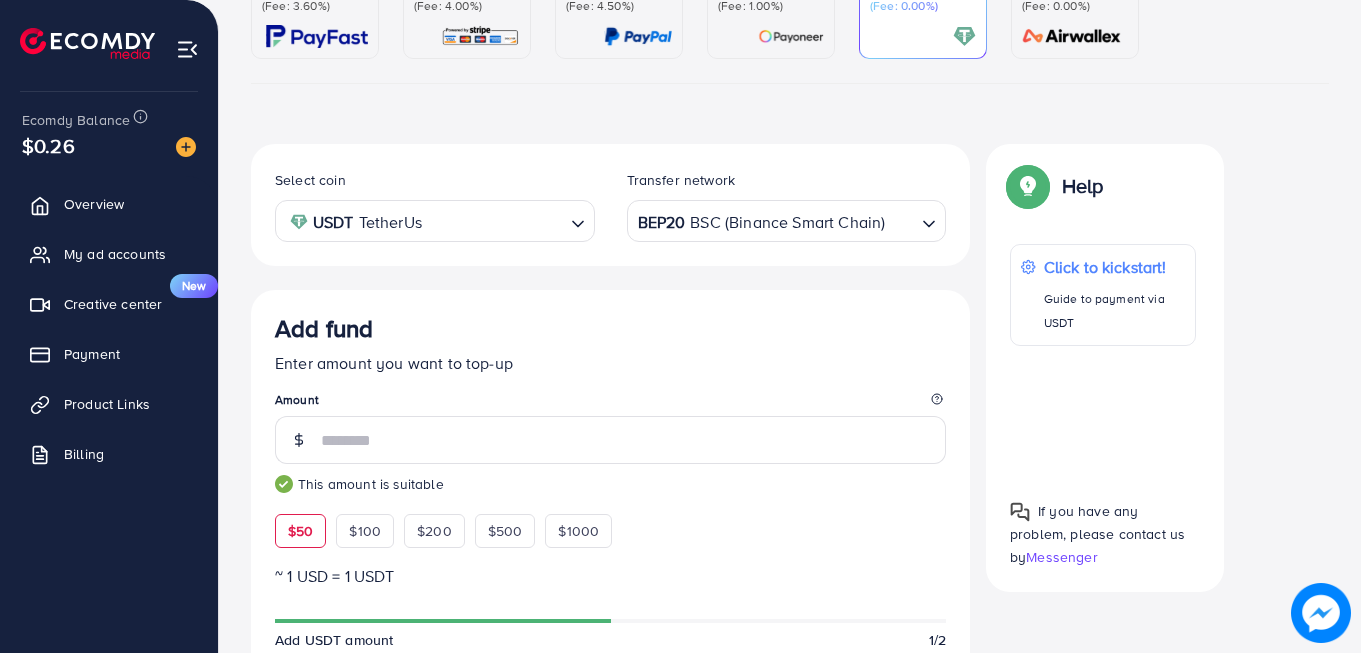 click on "Loading..." at bounding box center [579, 219] 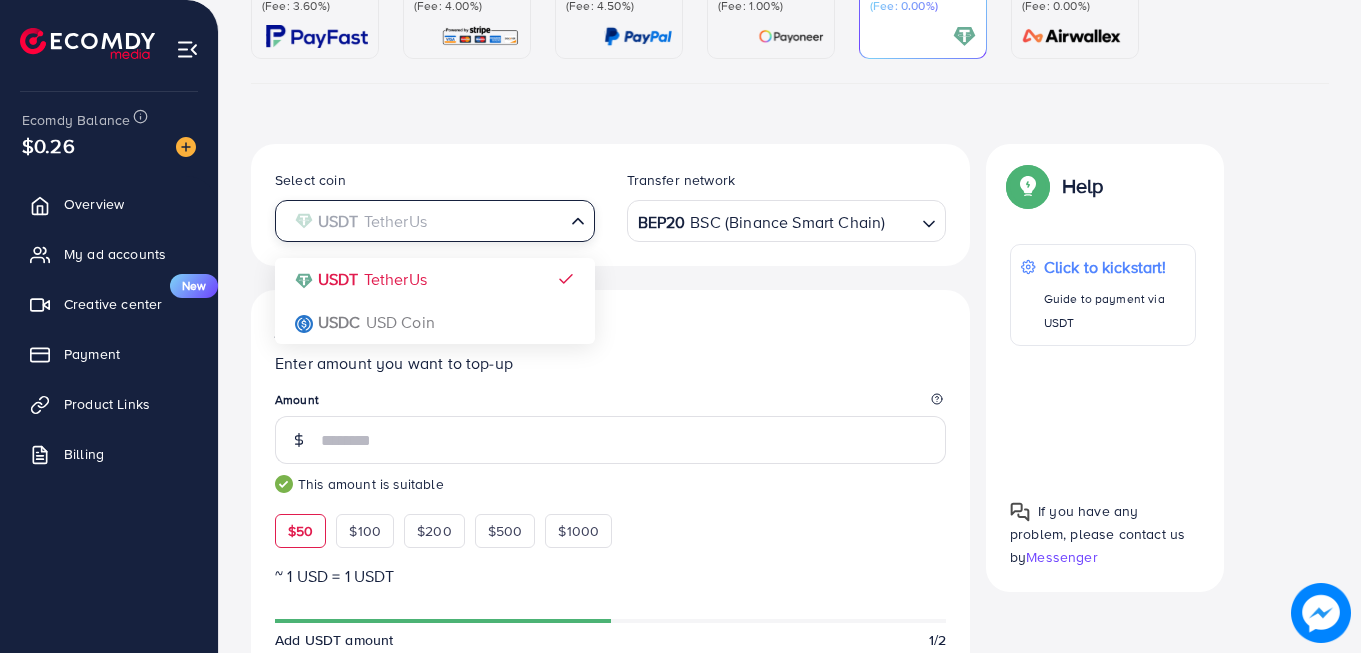 click on "USDT TetherUs" at bounding box center (423, 219) 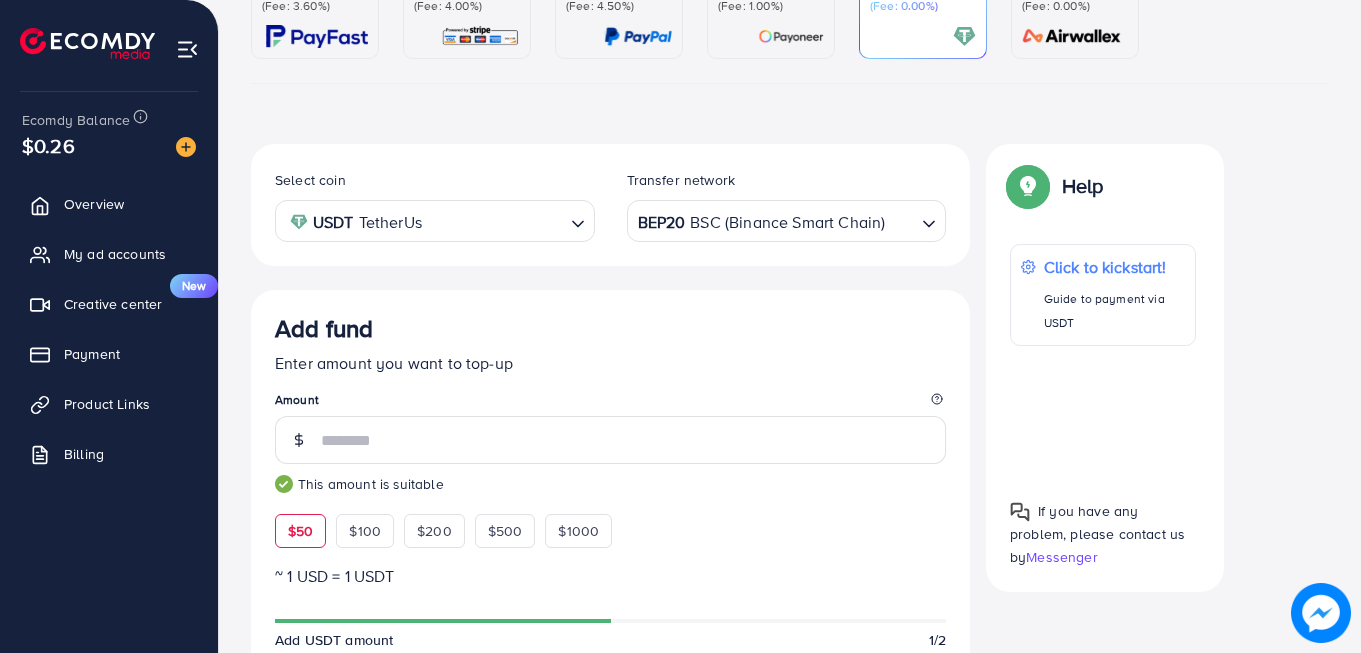 click on "Select coin   USDT TetherUs           Loading...     Transfer network   BEP20 BSC (Binance Smart Chain)           Loading..." at bounding box center (610, 205) 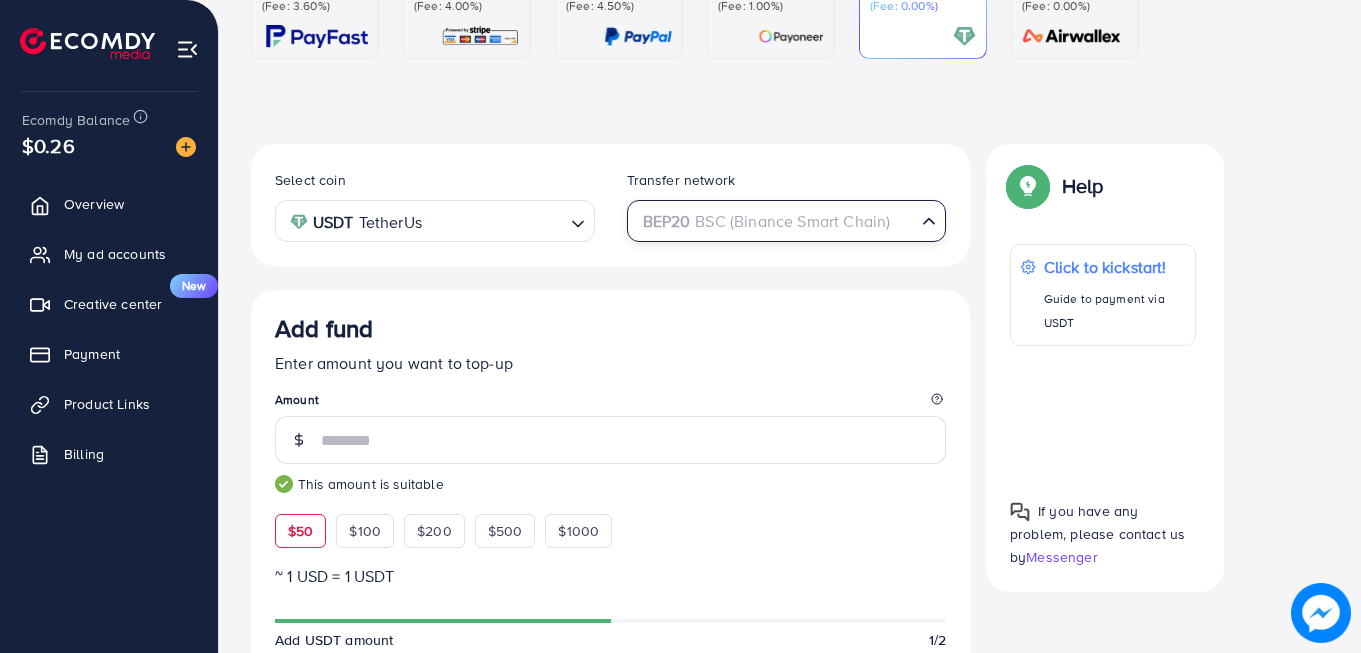 click on "BEP20 BSC (Binance Smart Chain)" at bounding box center [775, 219] 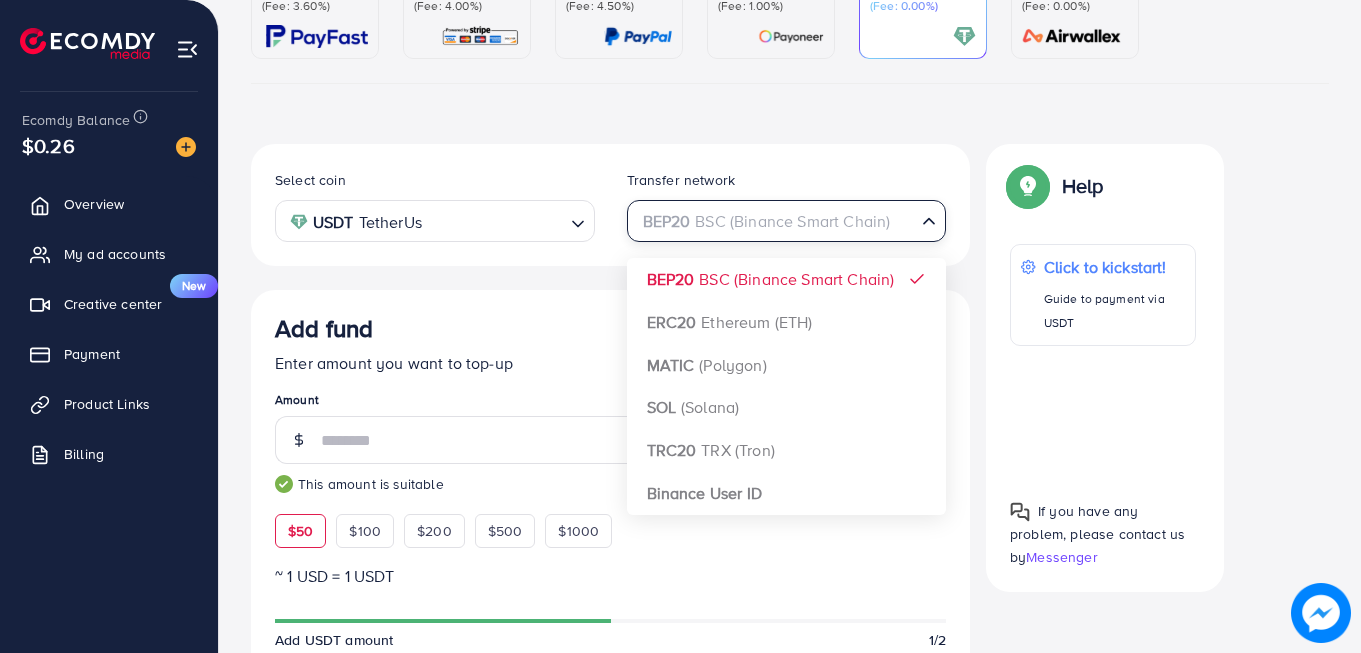 click at bounding box center (775, 221) 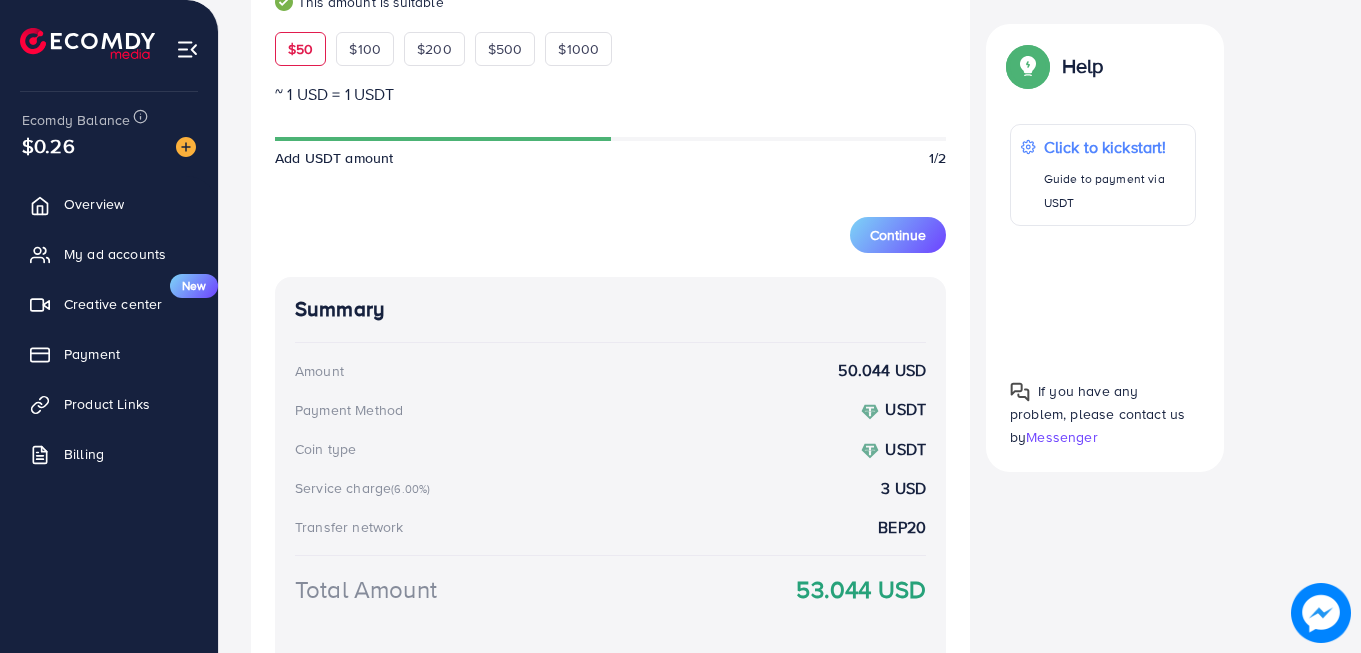 scroll, scrollTop: 836, scrollLeft: 0, axis: vertical 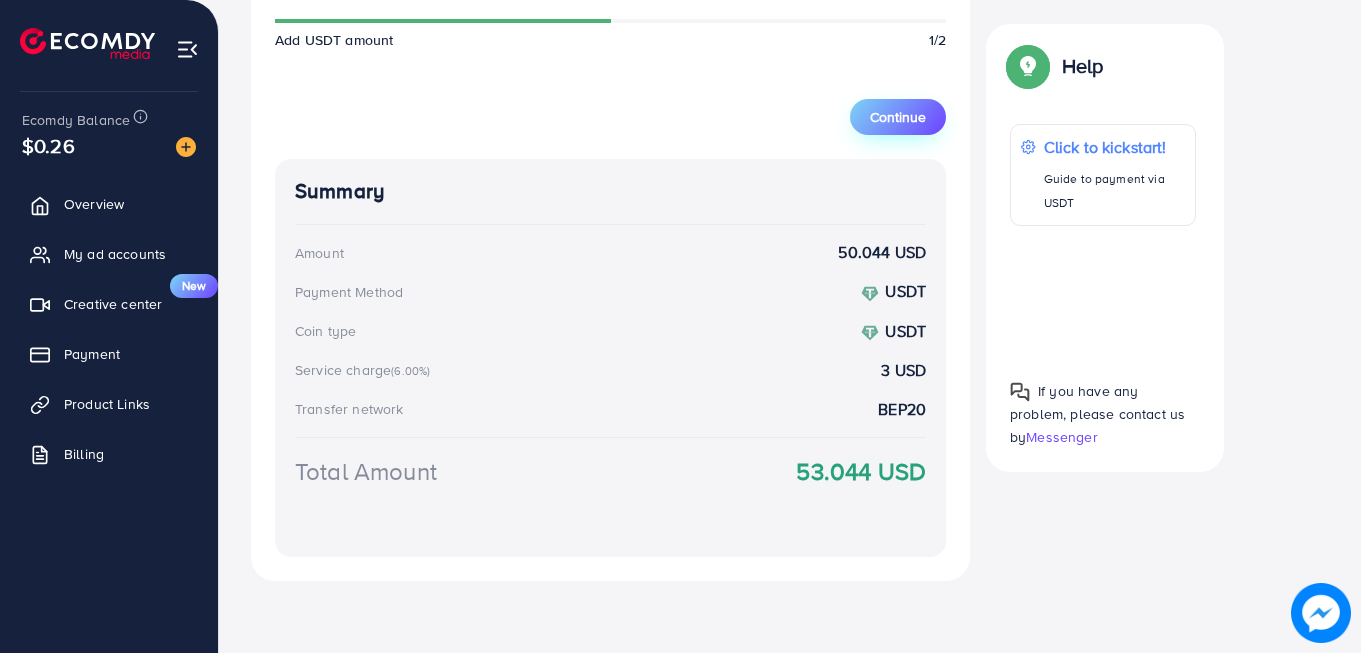 click on "Continue" at bounding box center (898, 117) 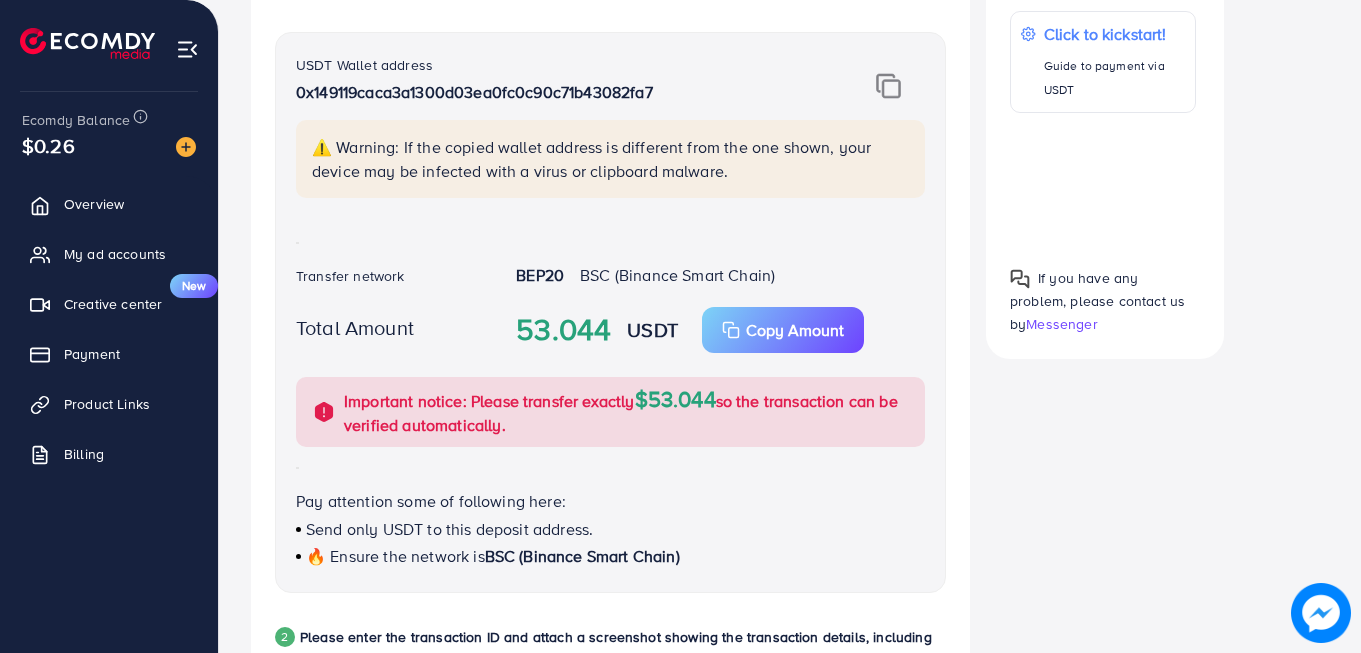 scroll, scrollTop: 436, scrollLeft: 0, axis: vertical 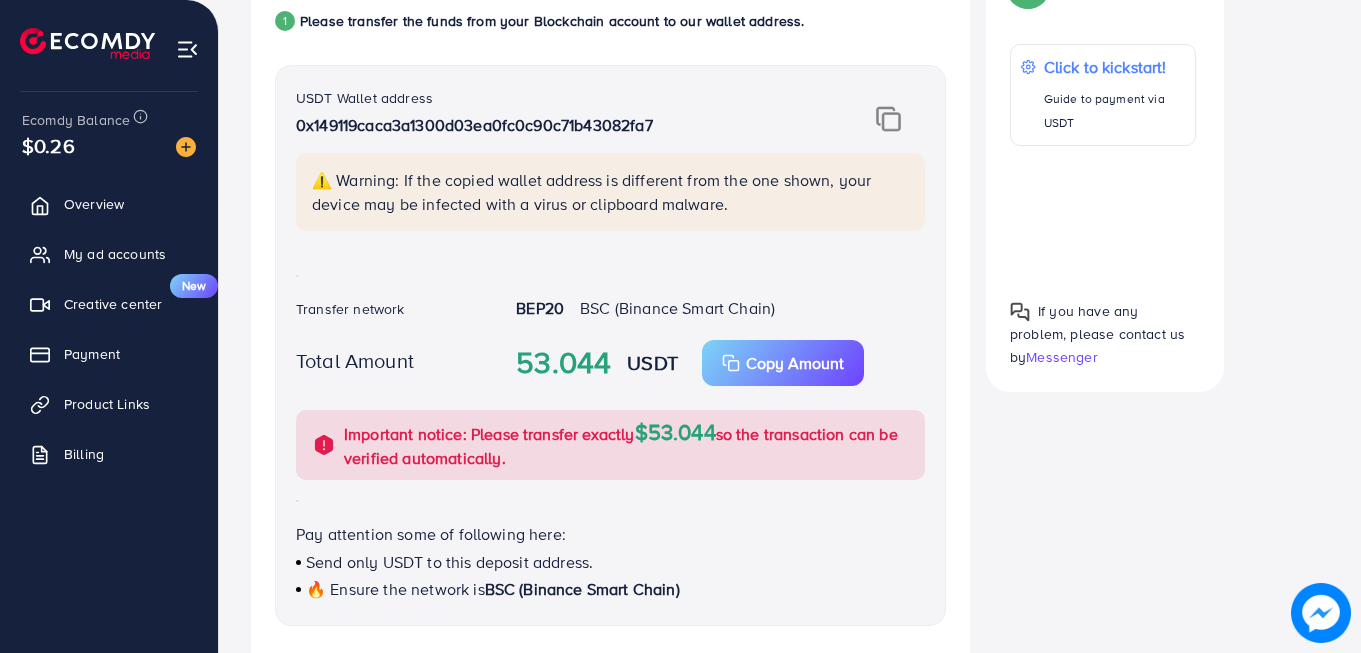 click at bounding box center (888, 119) 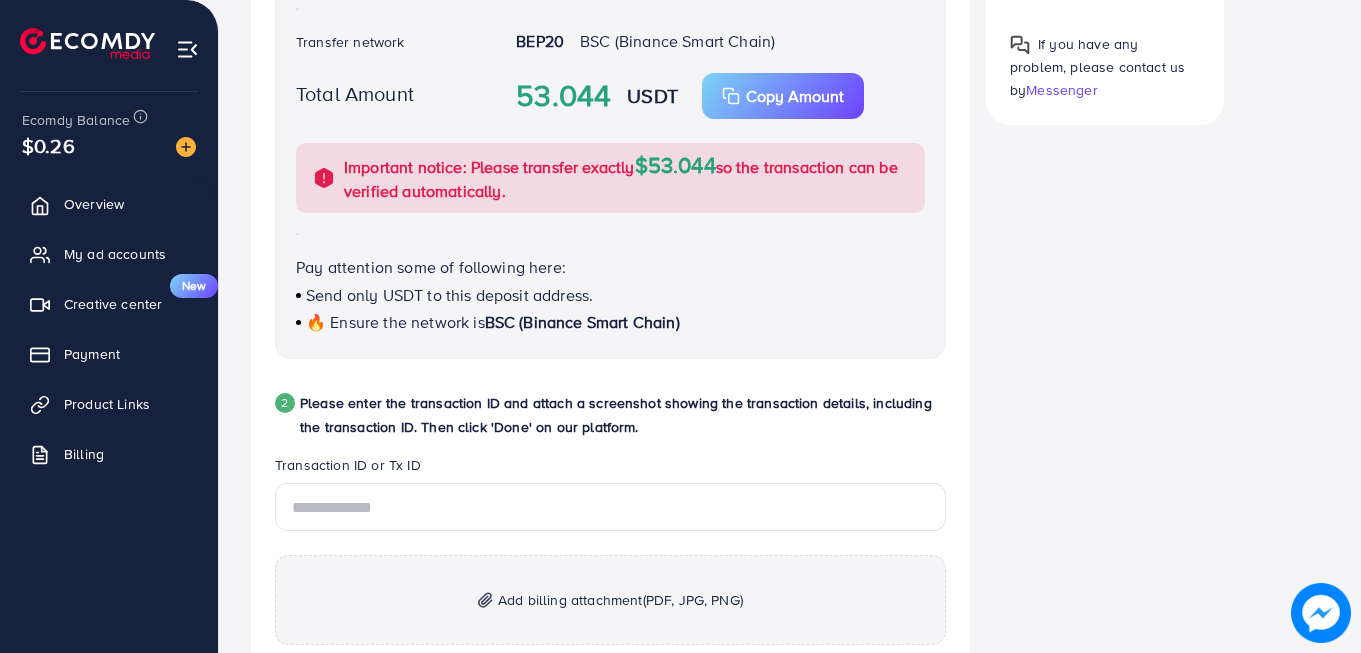 scroll, scrollTop: 736, scrollLeft: 0, axis: vertical 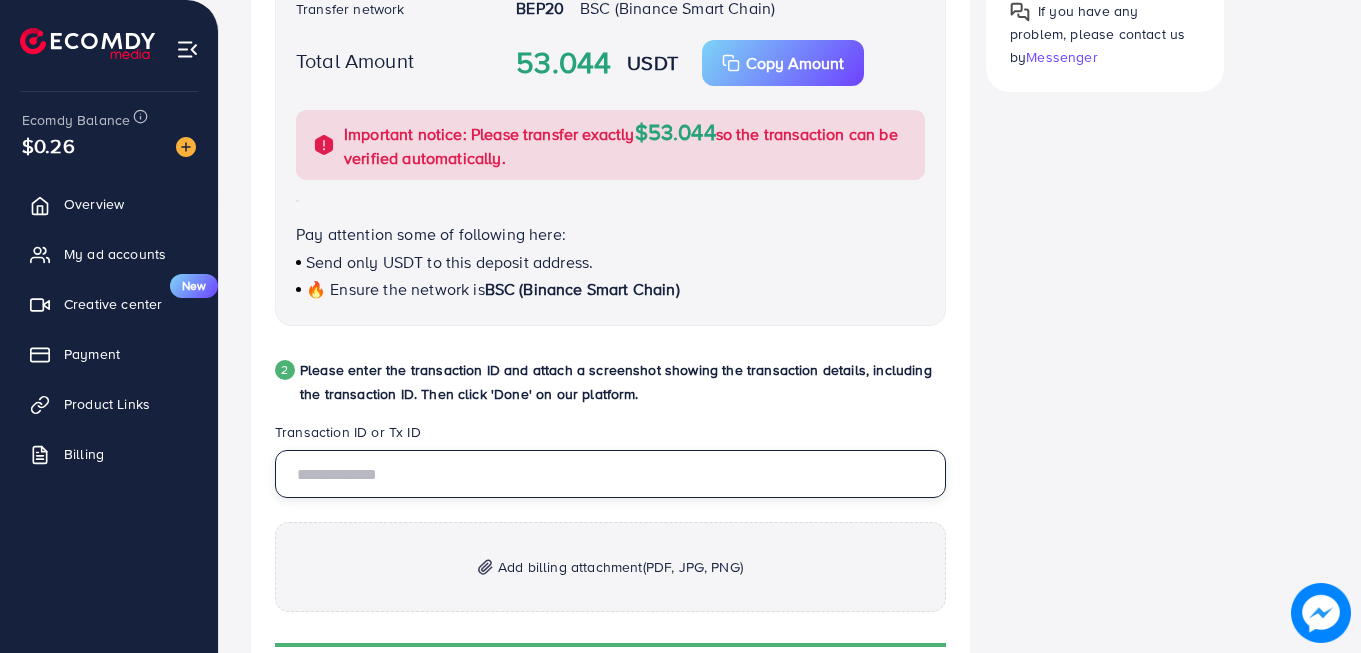 click at bounding box center [610, 474] 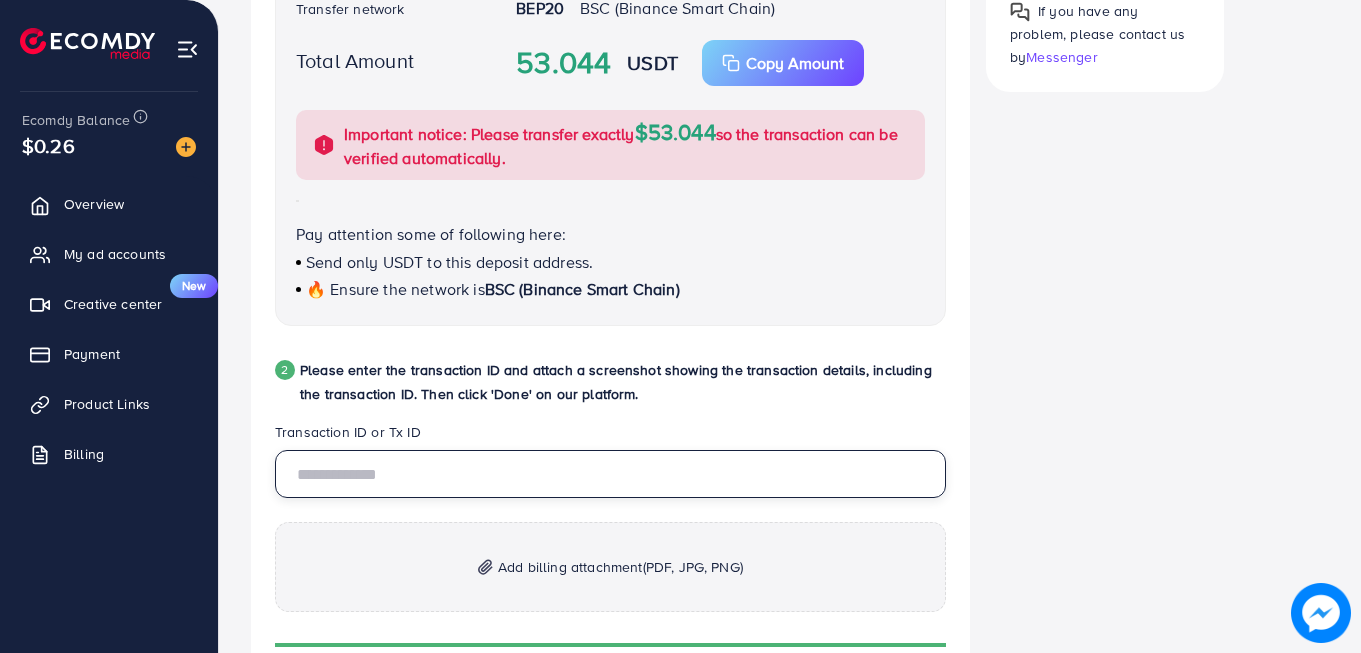 paste on "**********" 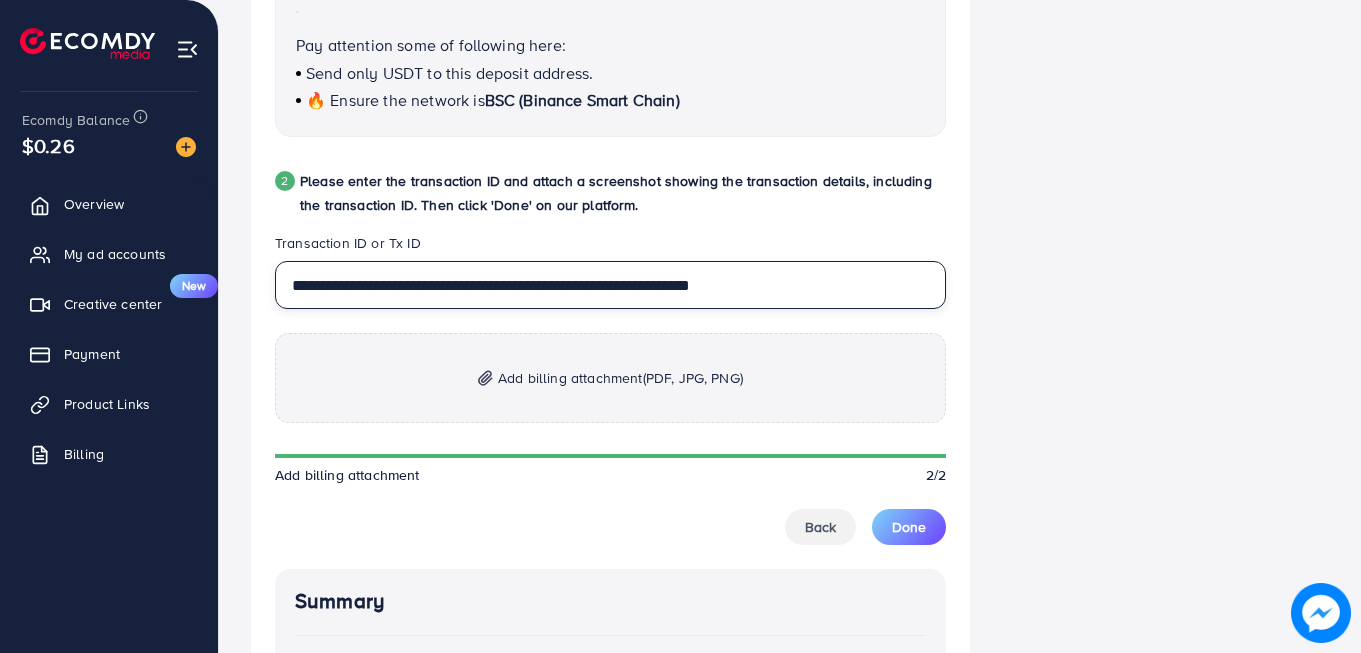 scroll, scrollTop: 936, scrollLeft: 0, axis: vertical 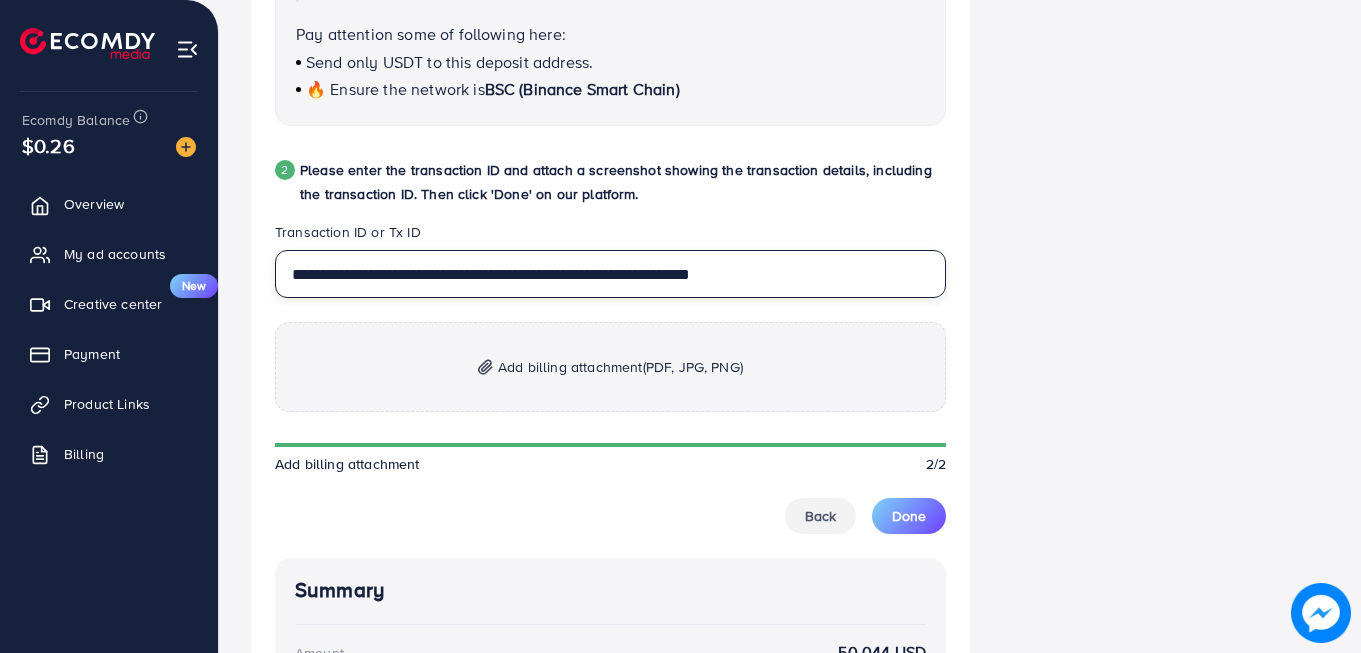type on "**********" 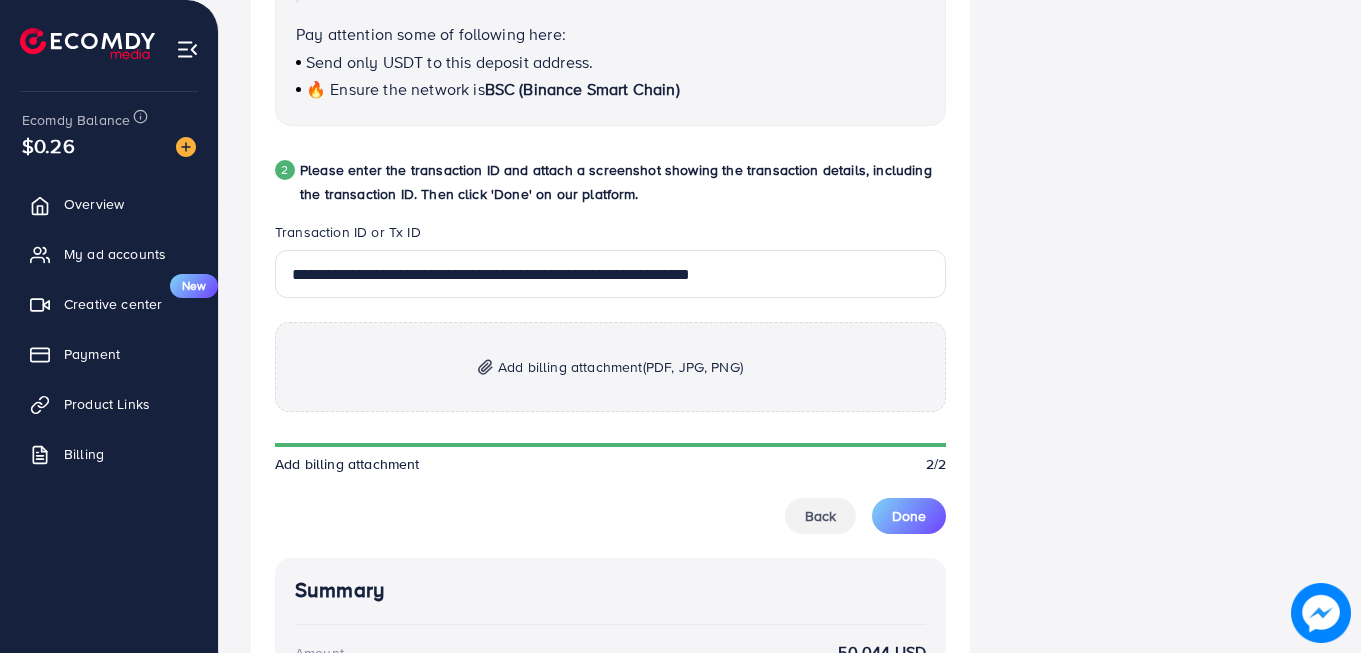click on "(PDF, JPG, PNG)" at bounding box center [693, 367] 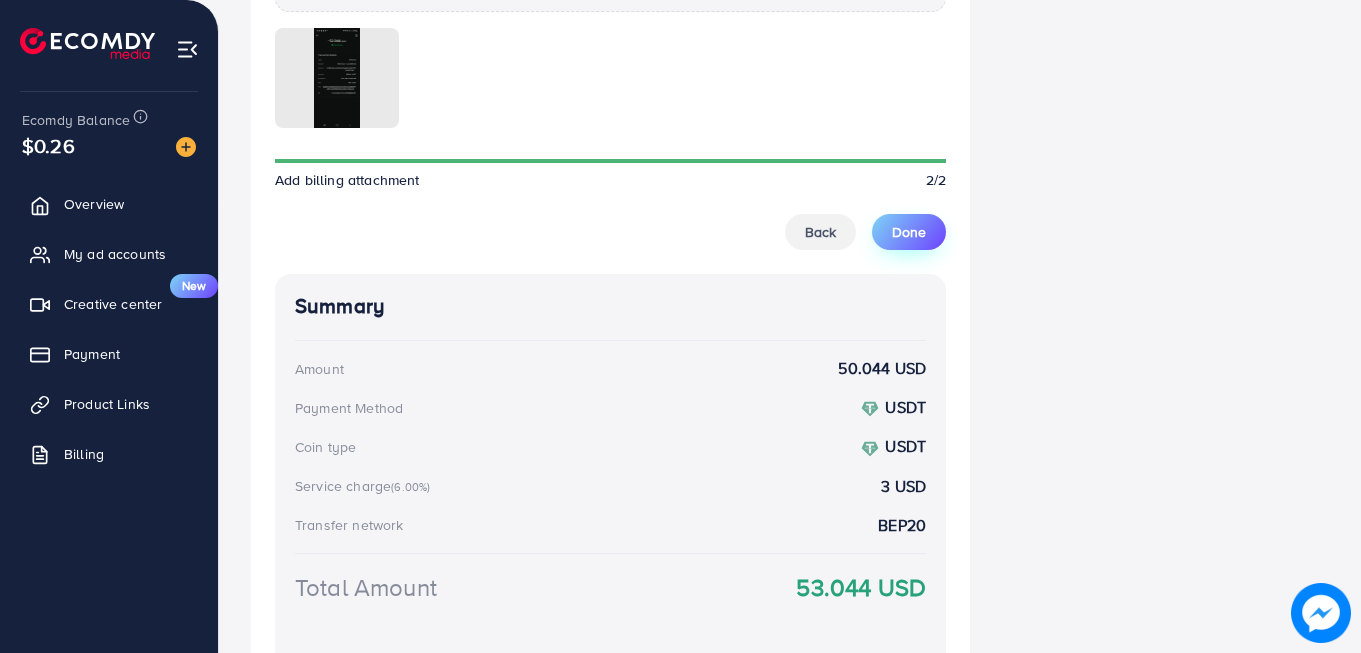 scroll, scrollTop: 1452, scrollLeft: 0, axis: vertical 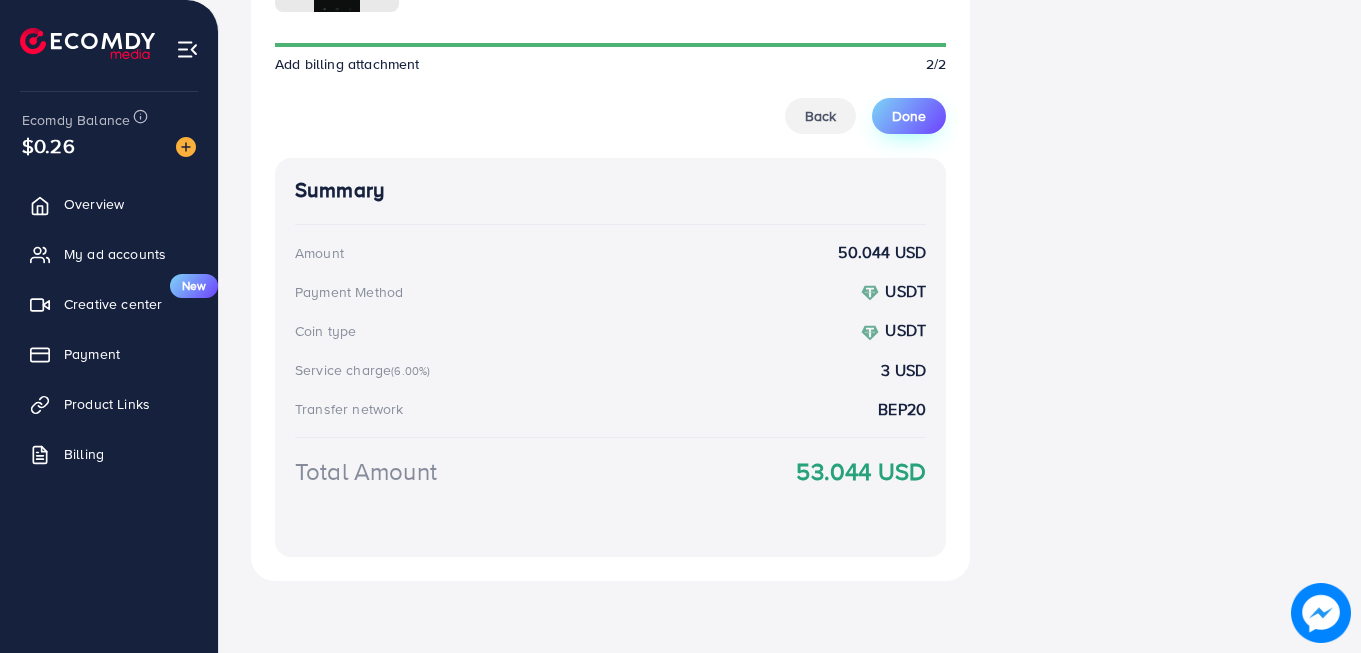 click on "Done" at bounding box center [909, 116] 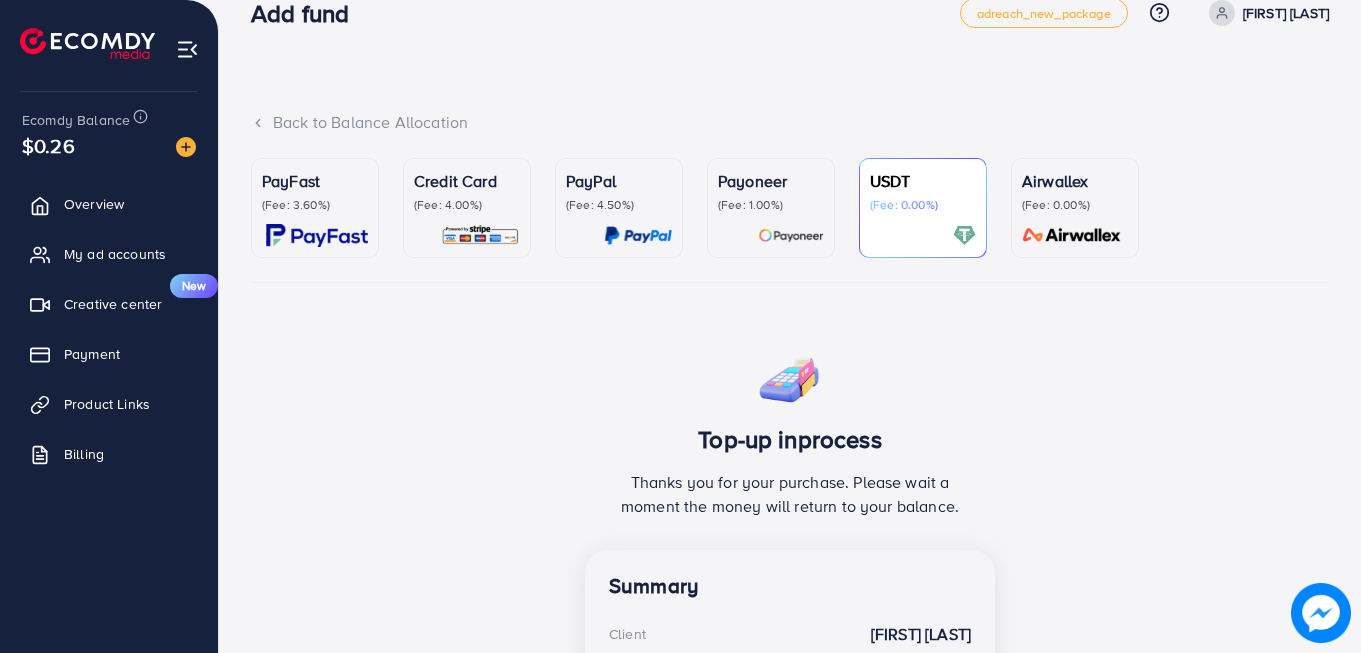 scroll, scrollTop: 36, scrollLeft: 0, axis: vertical 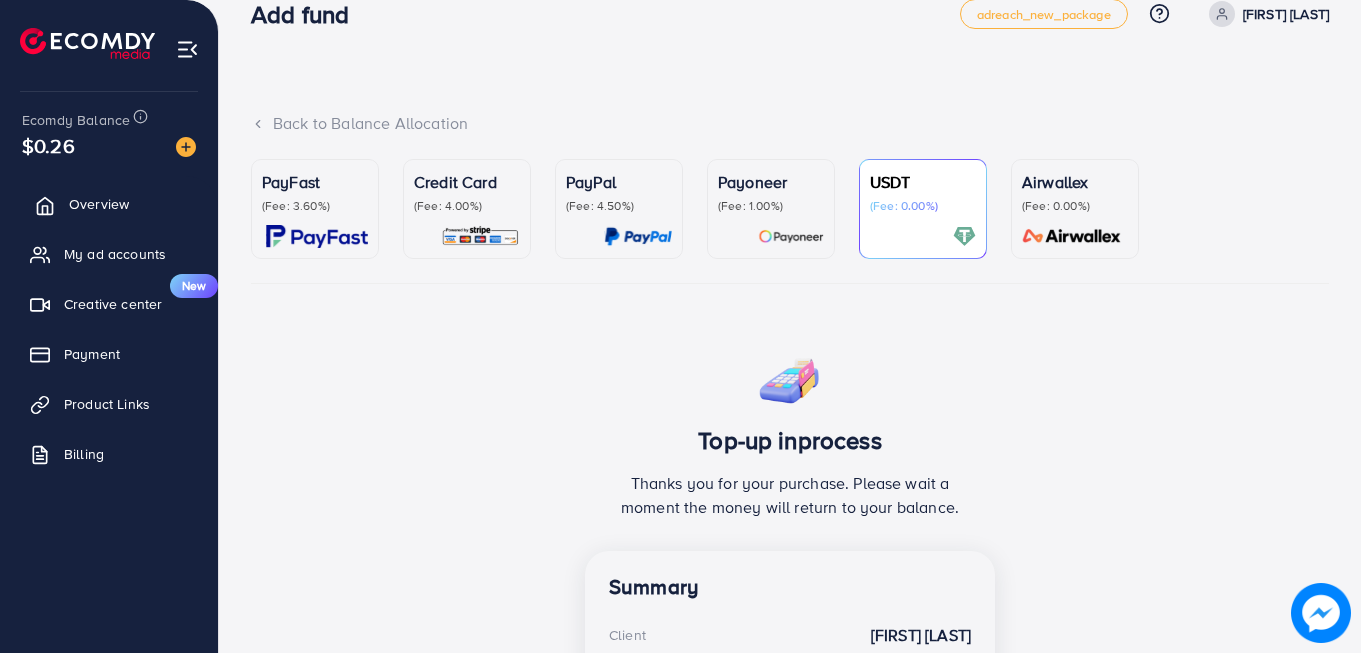 click on "Overview" at bounding box center [99, 204] 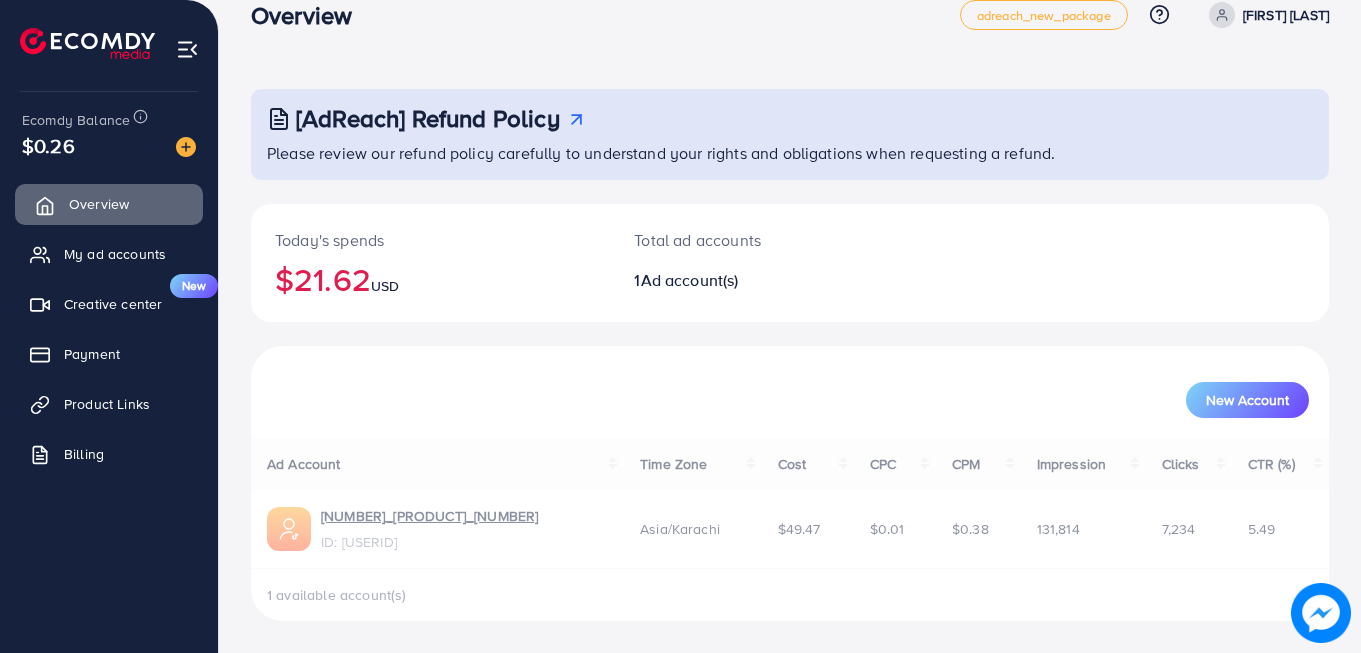 scroll, scrollTop: 0, scrollLeft: 0, axis: both 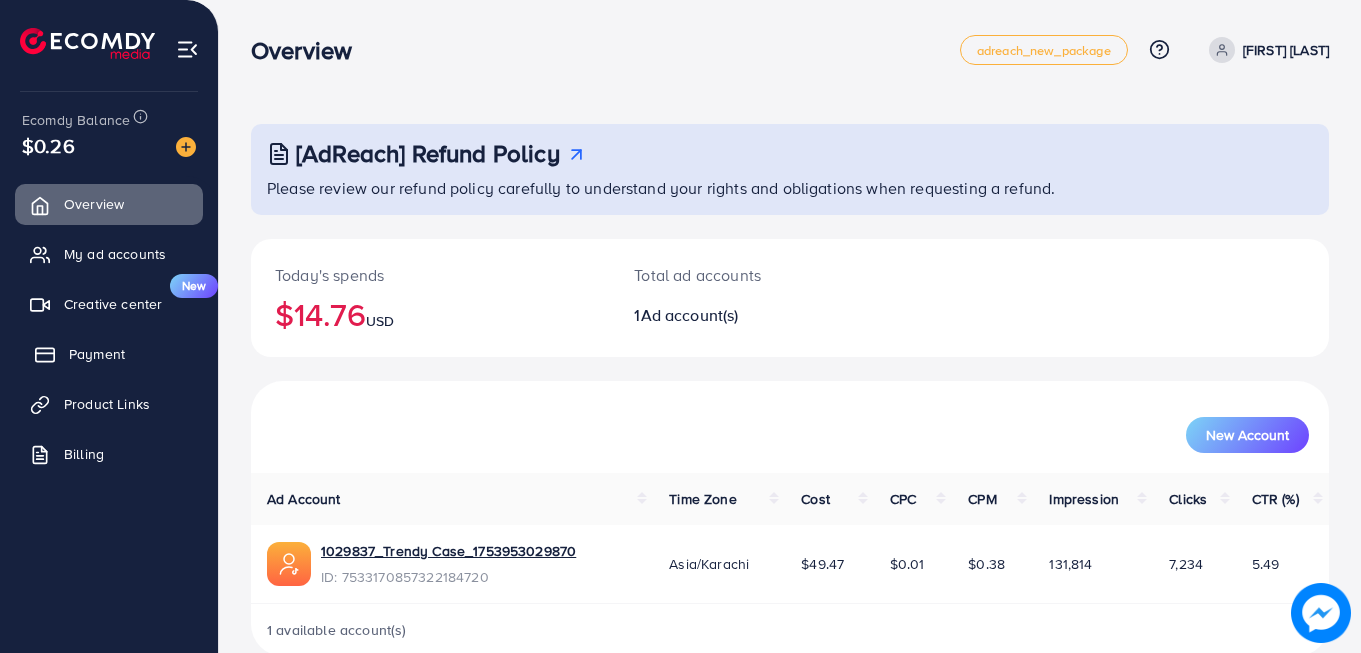 click on "Payment" at bounding box center [109, 354] 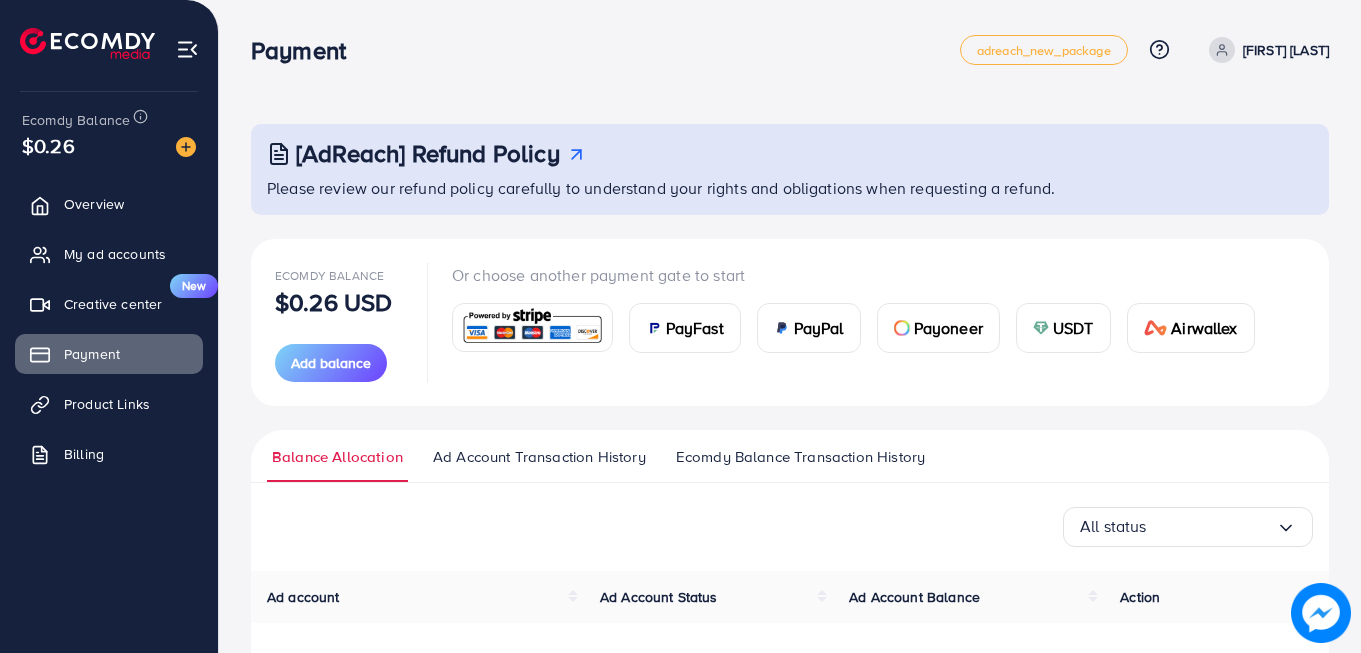 click on "USDT" at bounding box center (1073, 328) 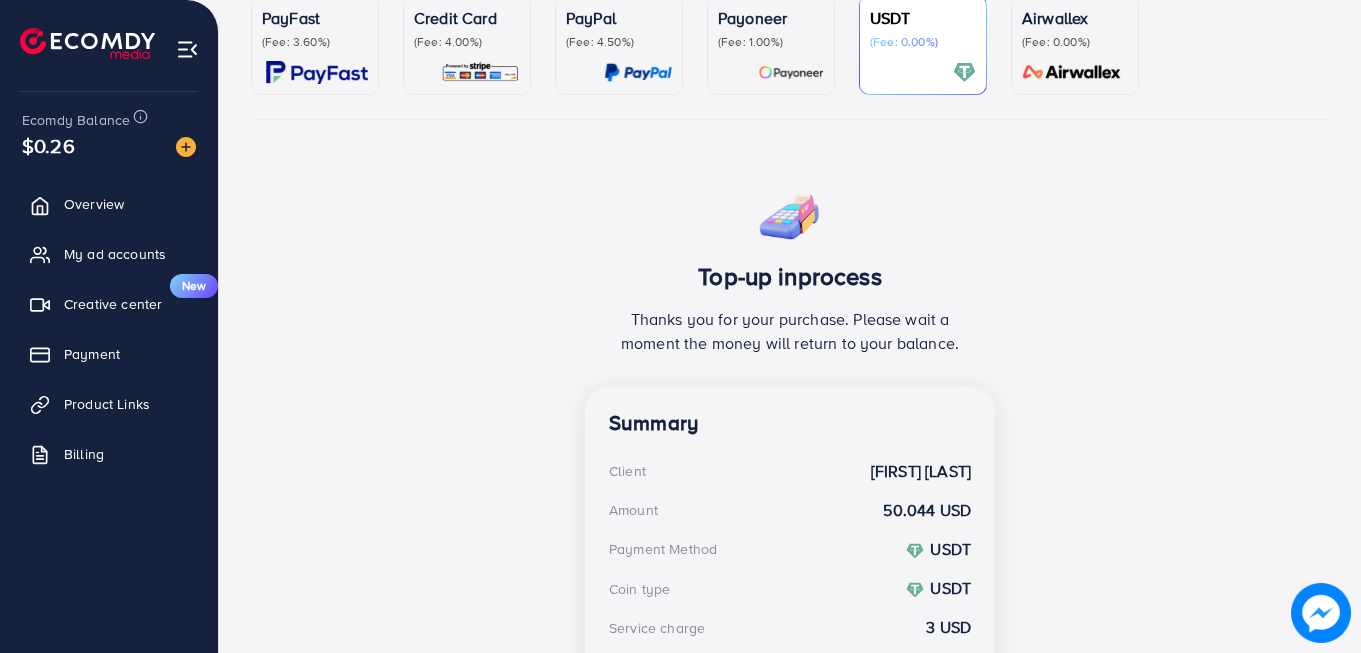 scroll, scrollTop: 0, scrollLeft: 0, axis: both 